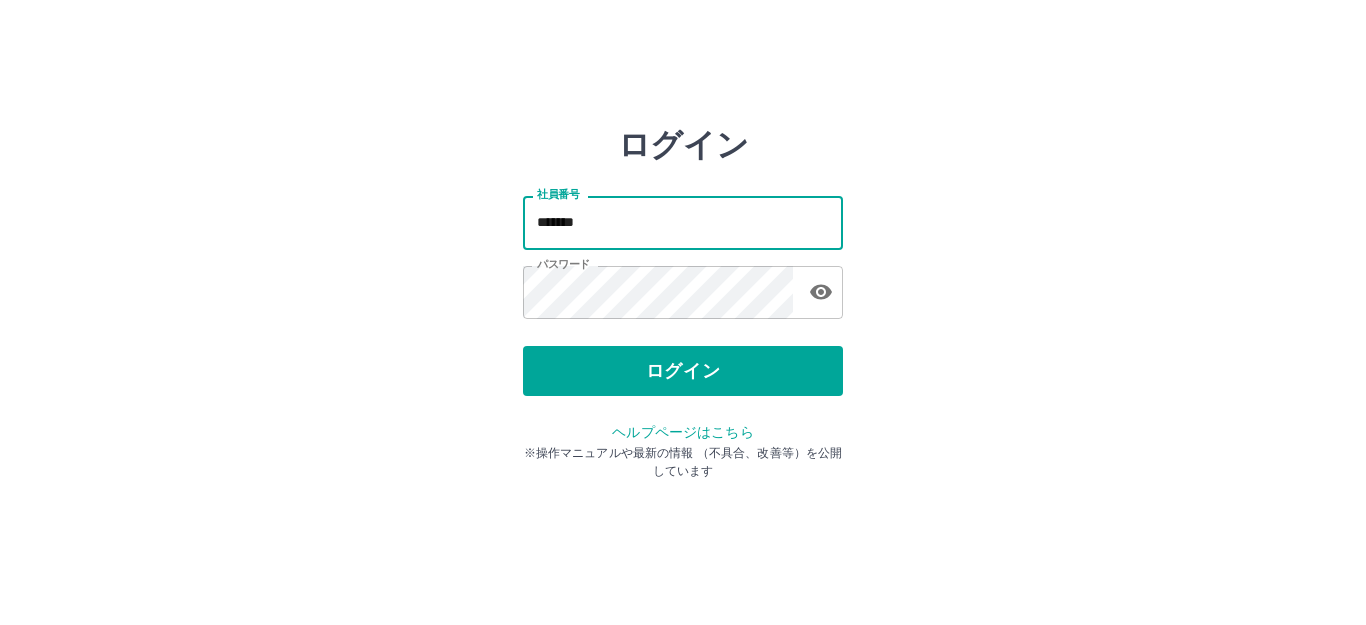 scroll, scrollTop: 0, scrollLeft: 0, axis: both 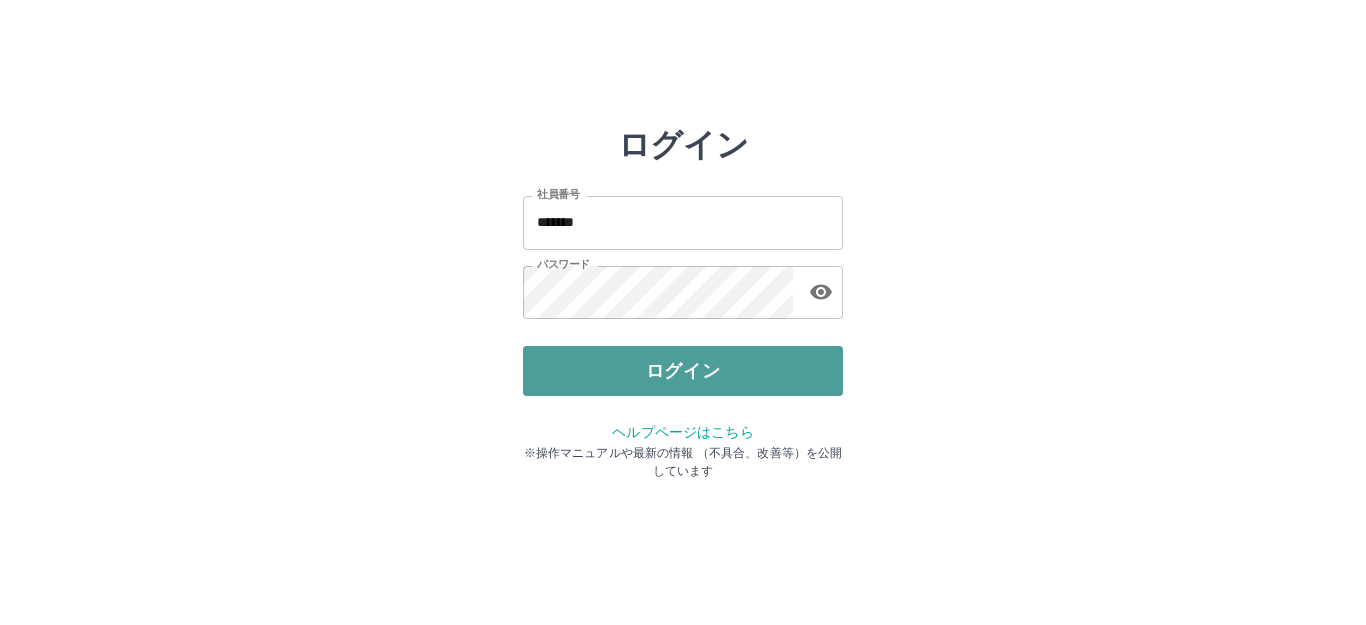 click on "ログイン" at bounding box center (683, 371) 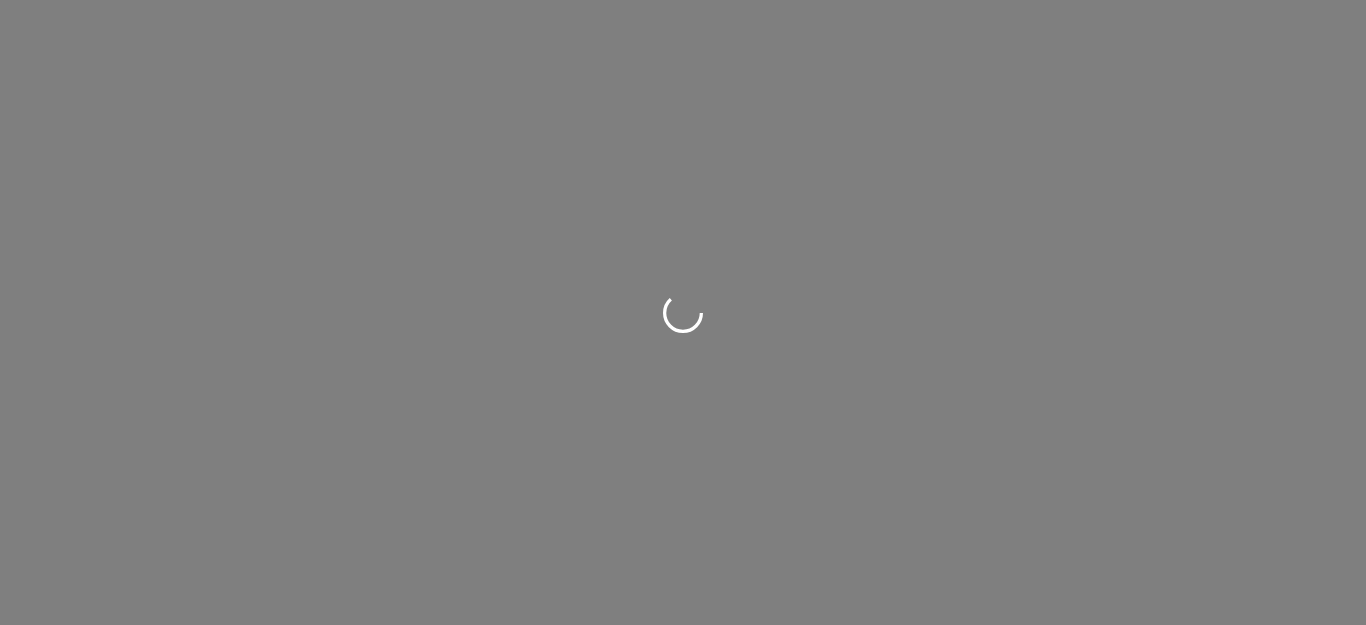 scroll, scrollTop: 0, scrollLeft: 0, axis: both 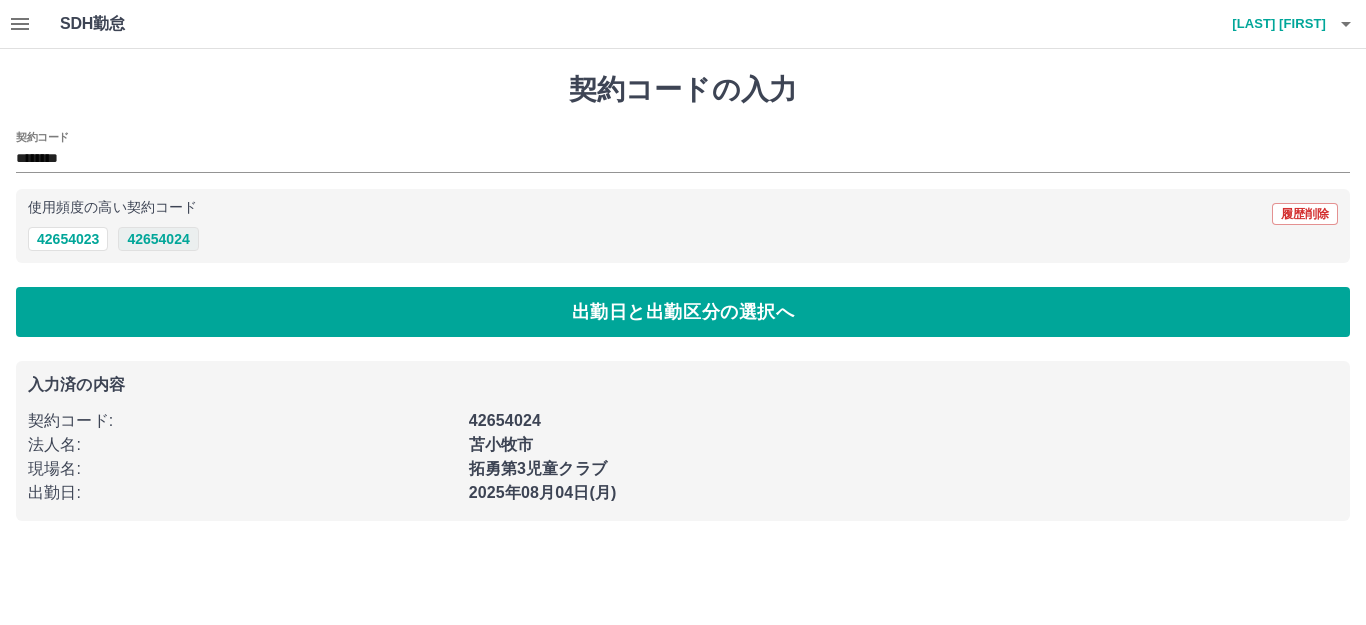 click on "42654024" at bounding box center [158, 239] 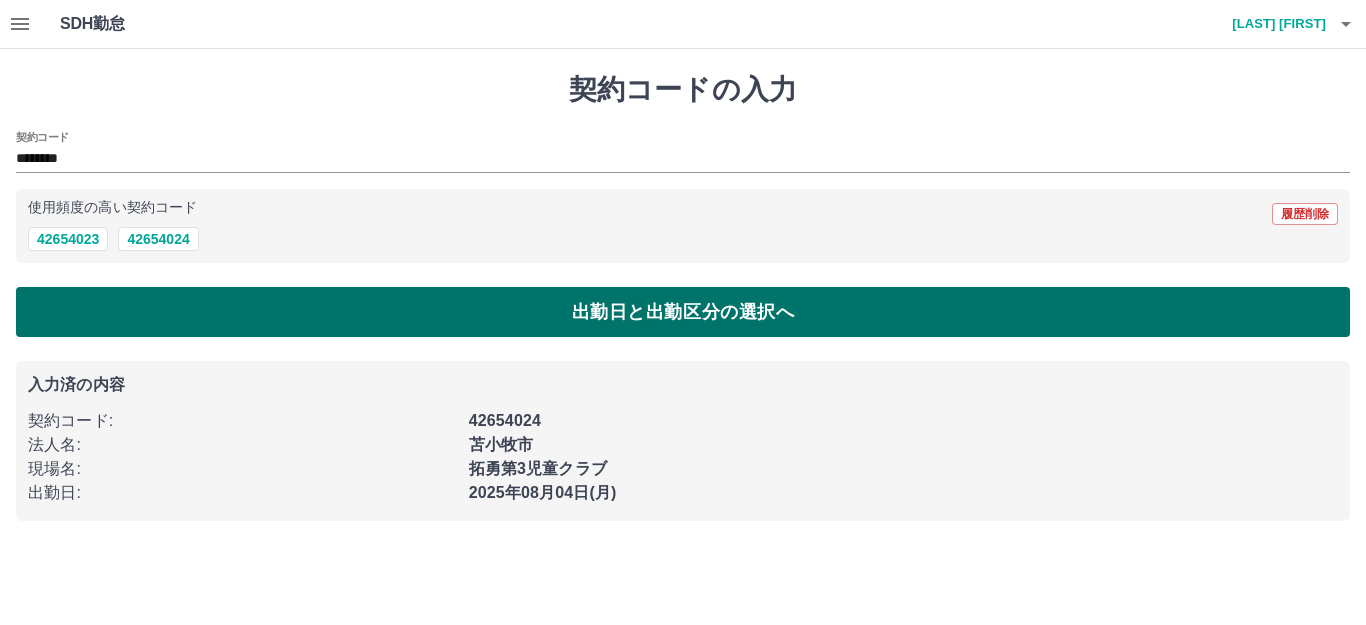 click on "出勤日と出勤区分の選択へ" at bounding box center (683, 312) 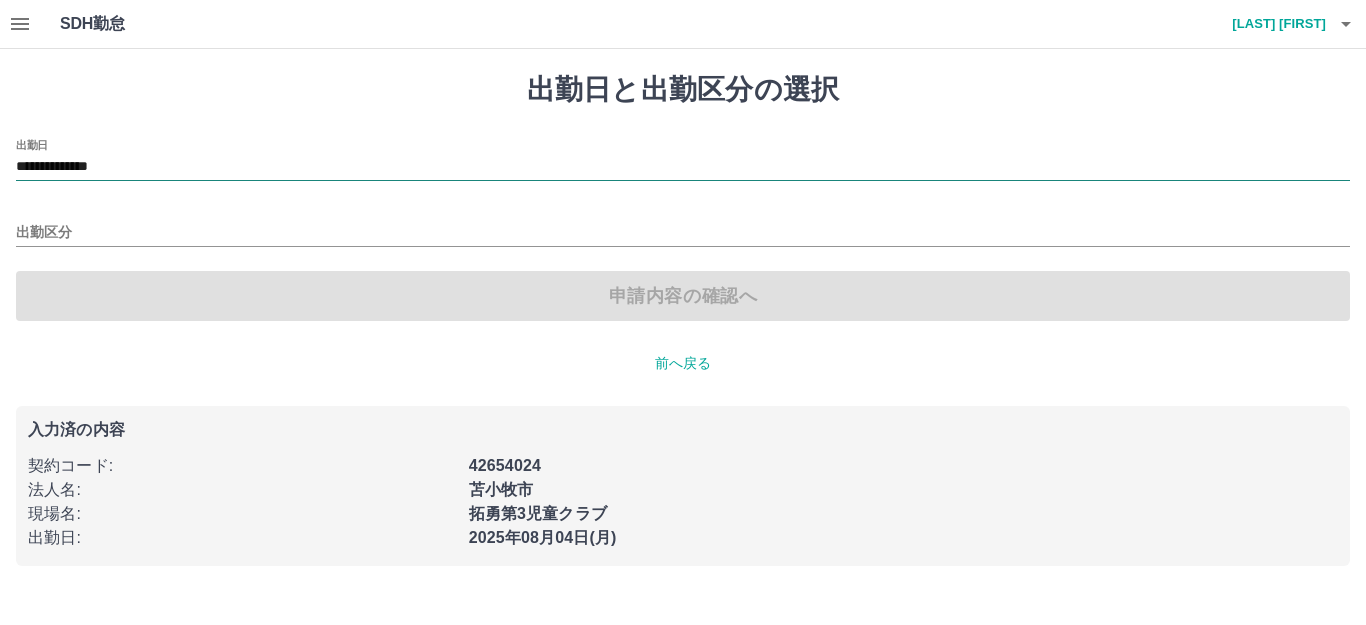 click on "**********" at bounding box center [683, 167] 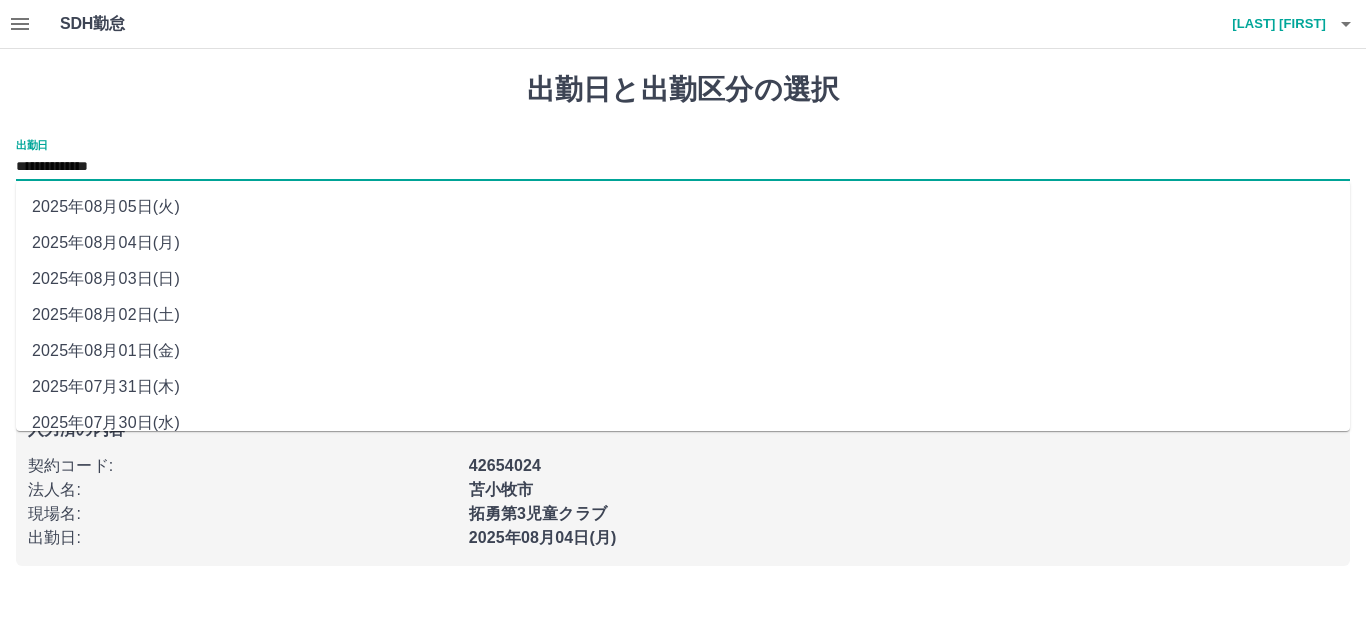 click on "2025年08月03日(日)" at bounding box center (683, 279) 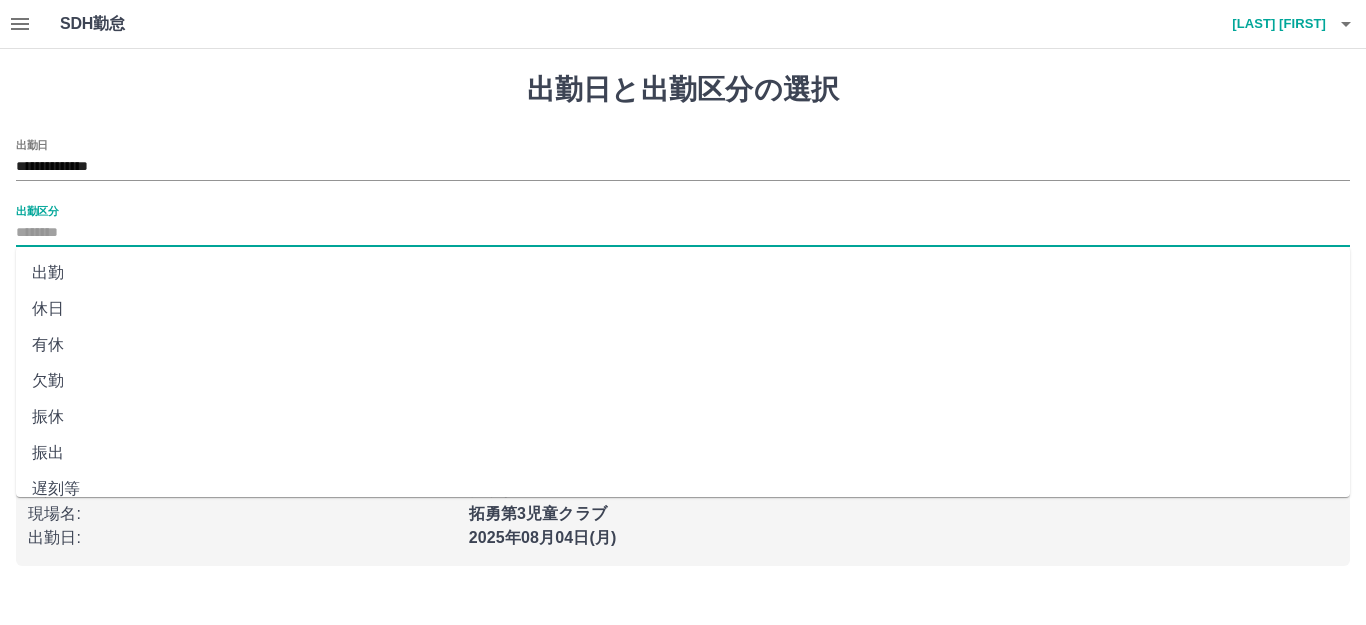click on "出勤区分" at bounding box center [683, 233] 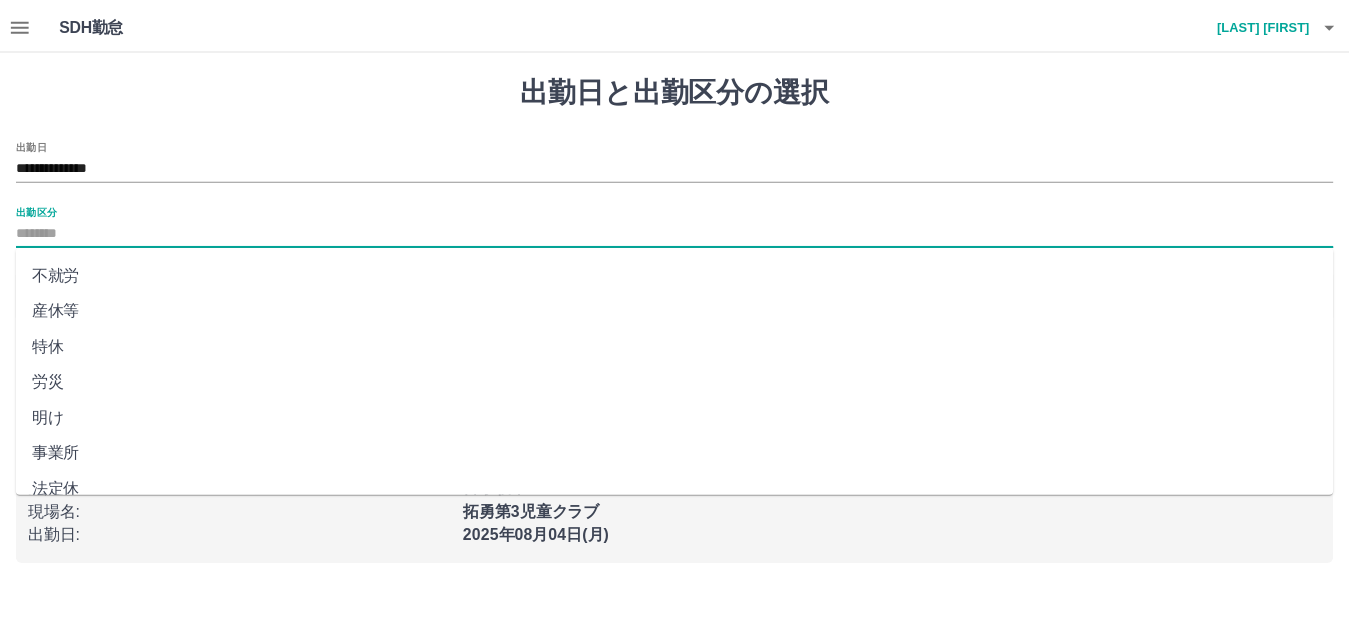 scroll, scrollTop: 414, scrollLeft: 0, axis: vertical 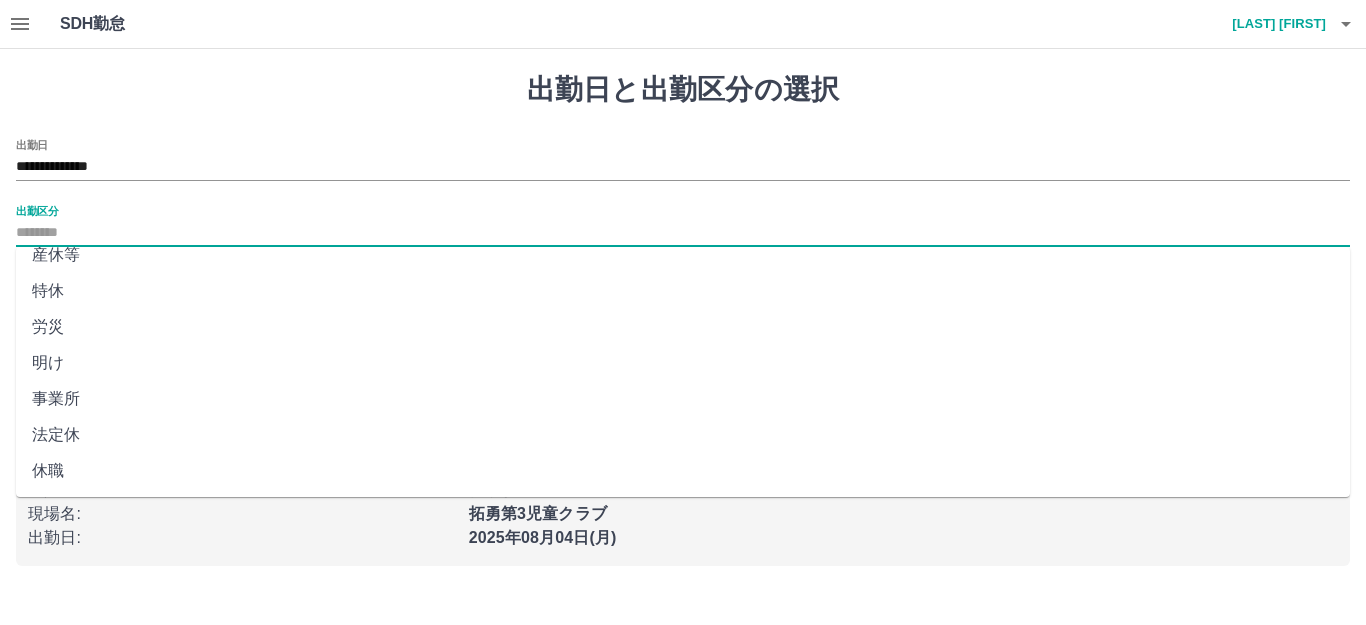 click on "法定休" at bounding box center (683, 435) 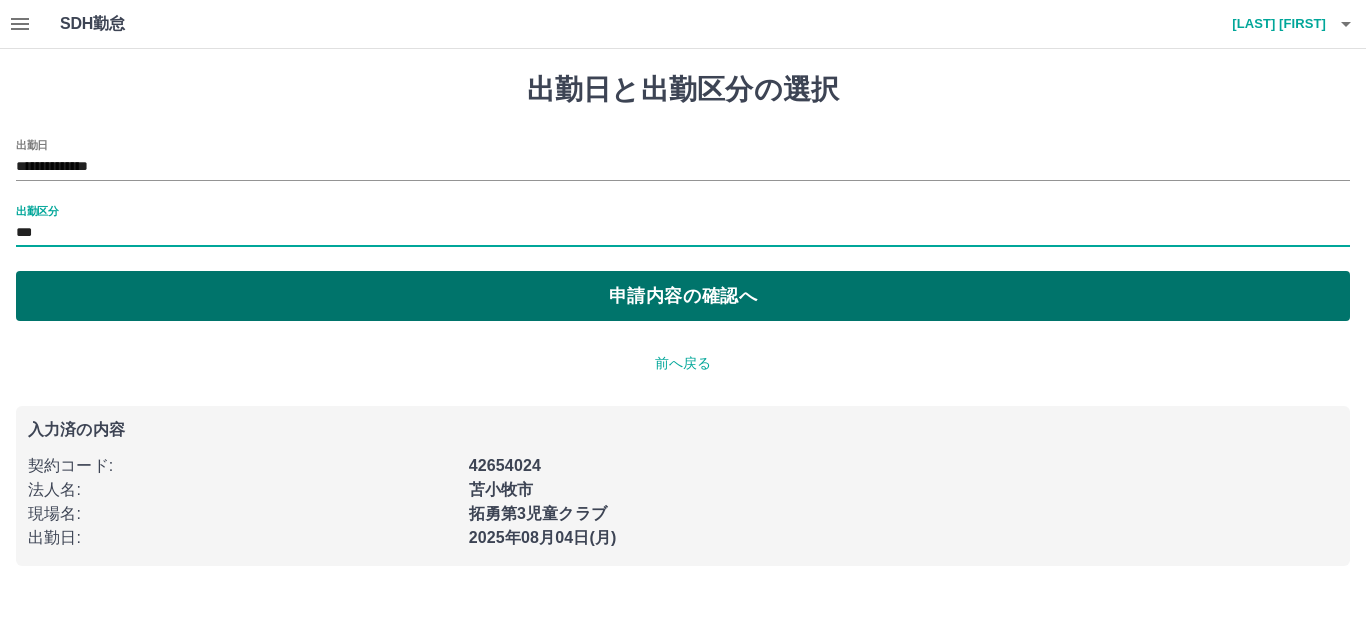 click on "申請内容の確認へ" at bounding box center [683, 296] 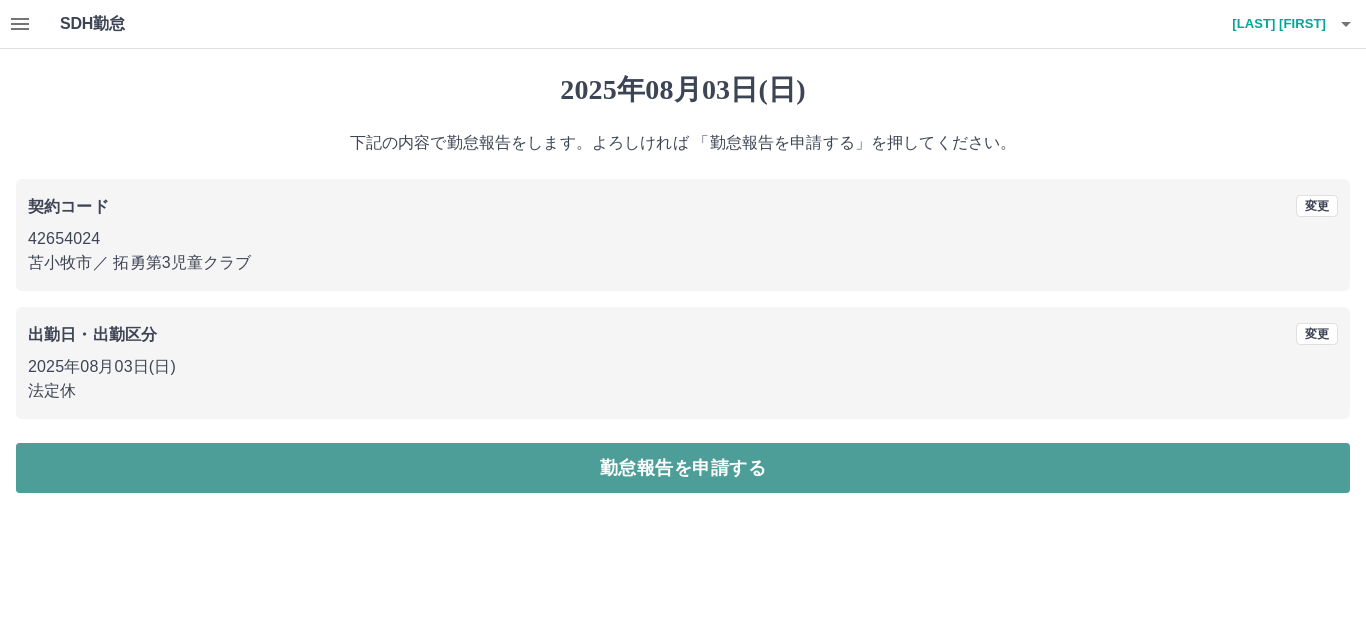 click on "勤怠報告を申請する" at bounding box center [683, 468] 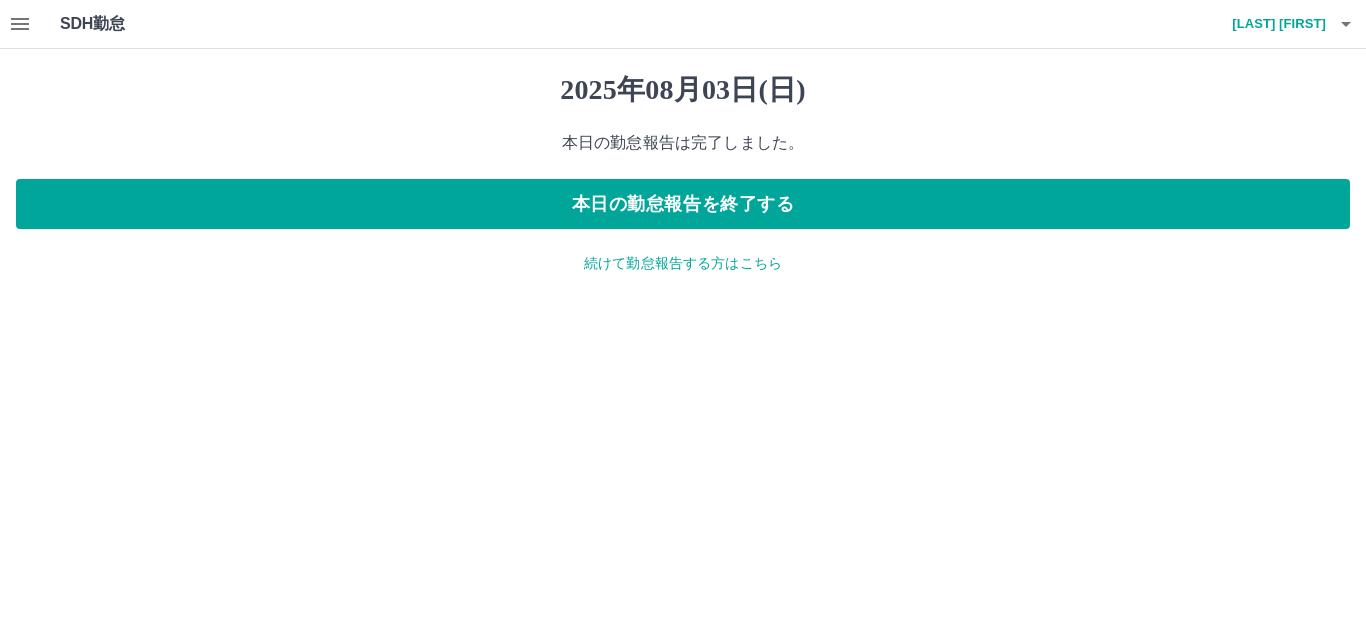 click on "続けて勤怠報告する方はこちら" at bounding box center (683, 263) 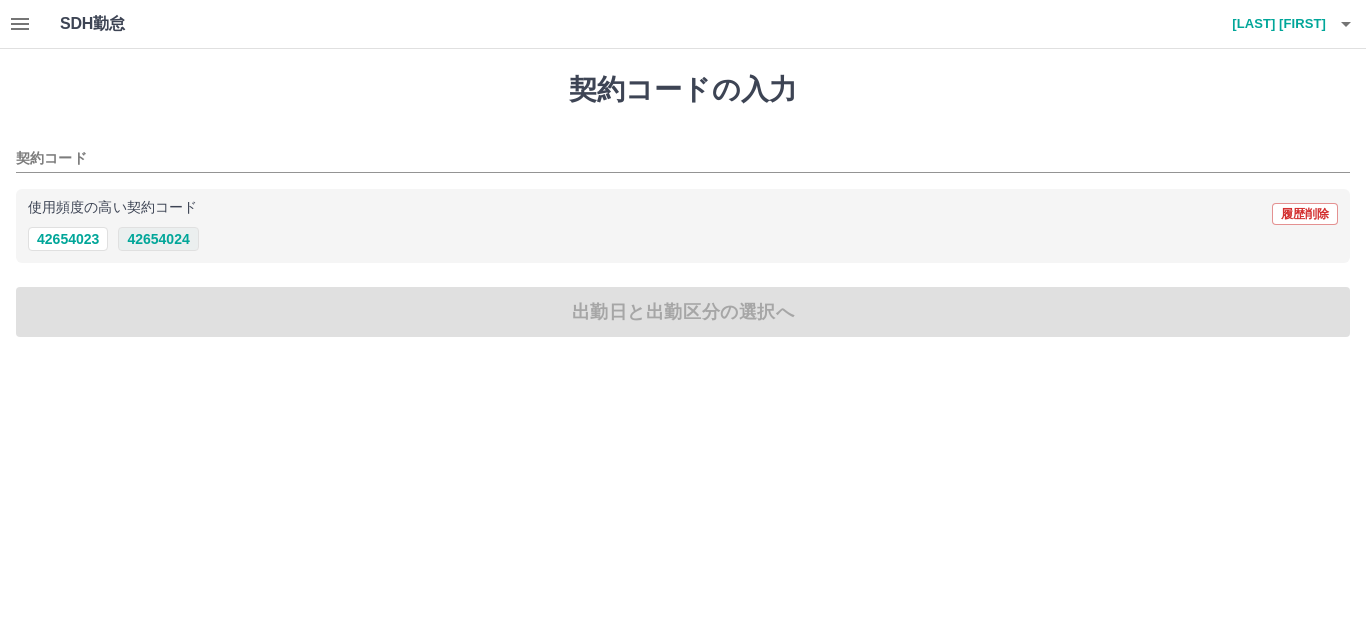 click on "42654024" at bounding box center (158, 239) 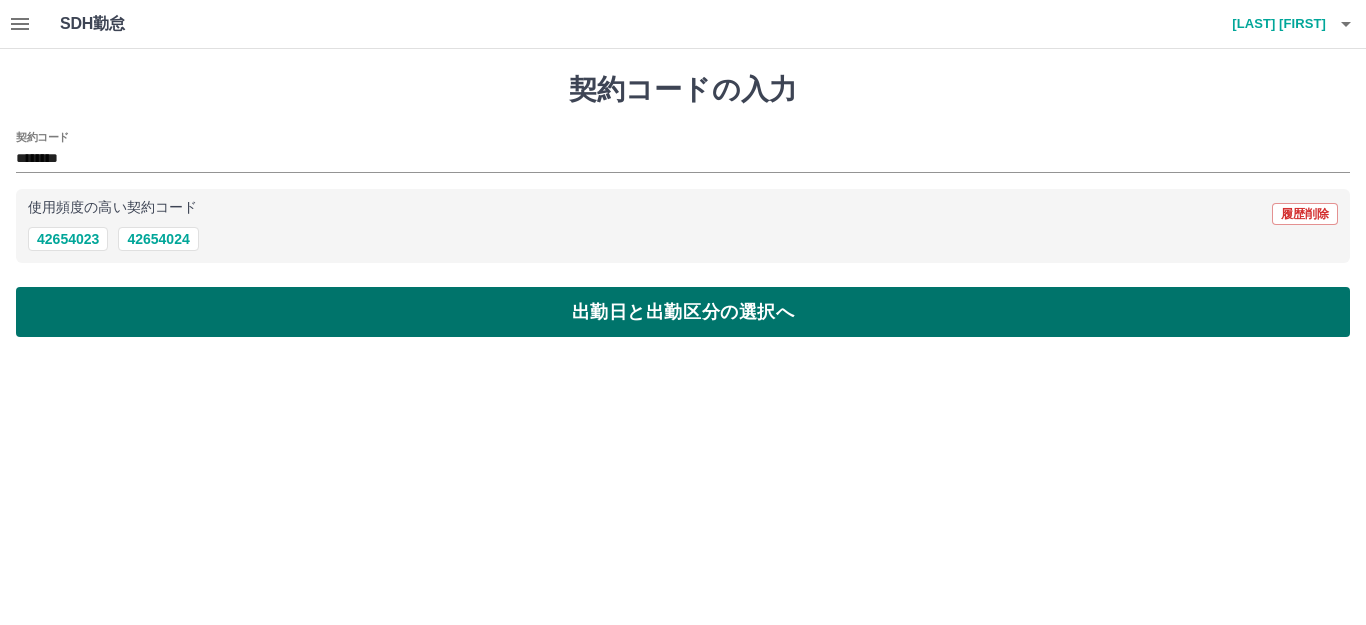click on "出勤日と出勤区分の選択へ" at bounding box center (683, 312) 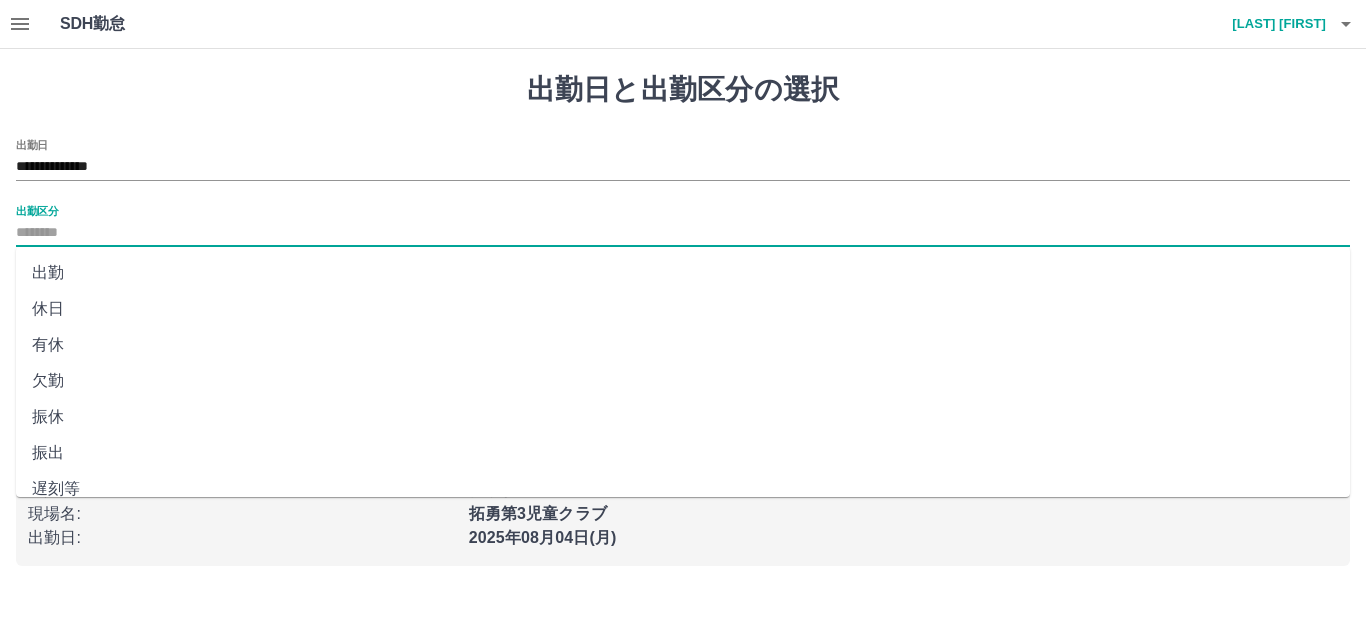 click on "出勤区分" at bounding box center (683, 233) 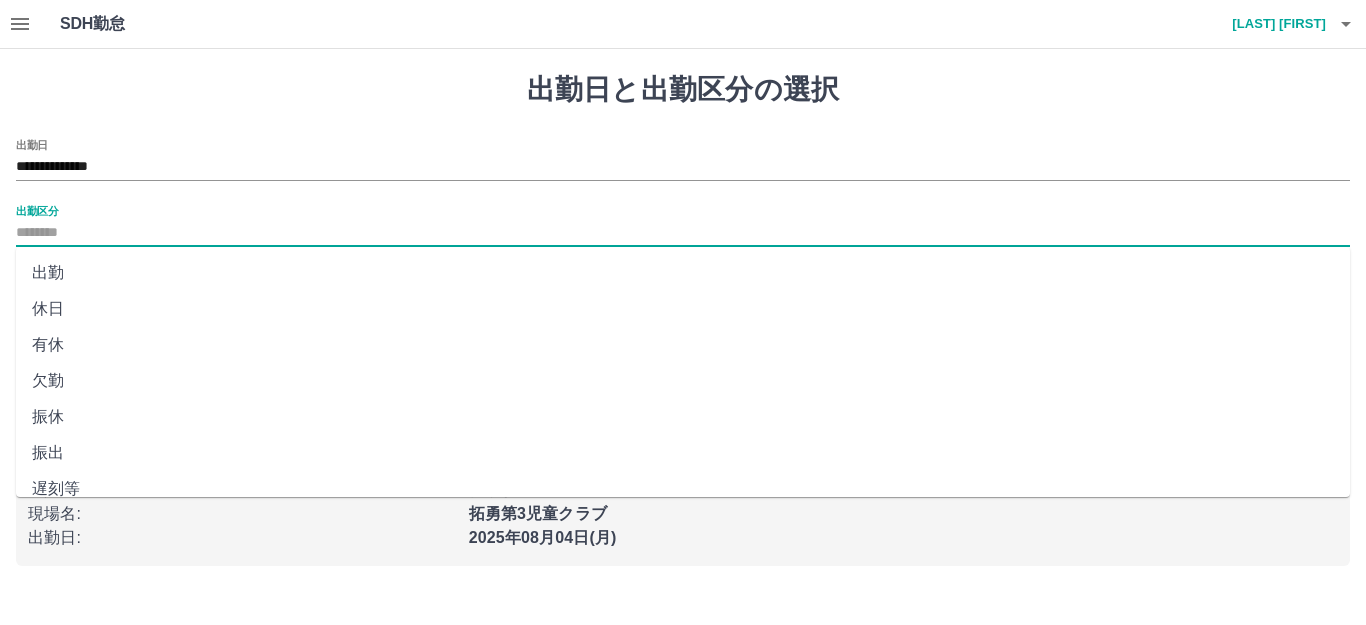 click on "出勤" at bounding box center [683, 273] 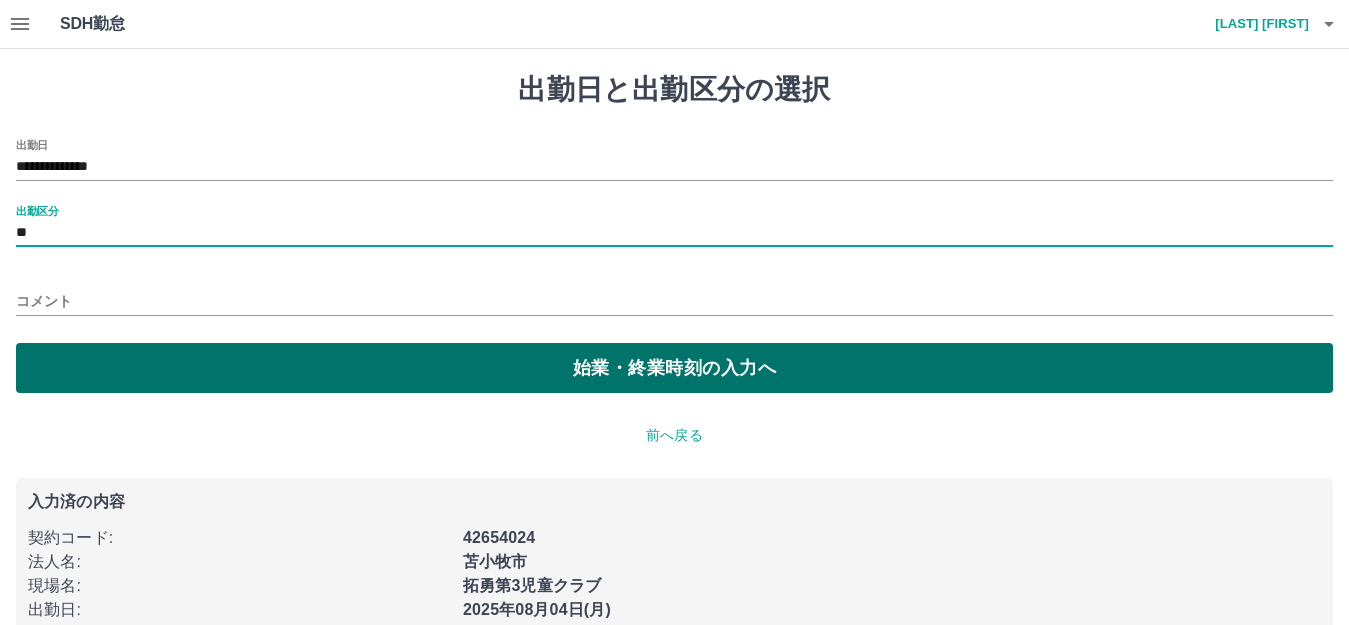 click on "始業・終業時刻の入力へ" at bounding box center (674, 368) 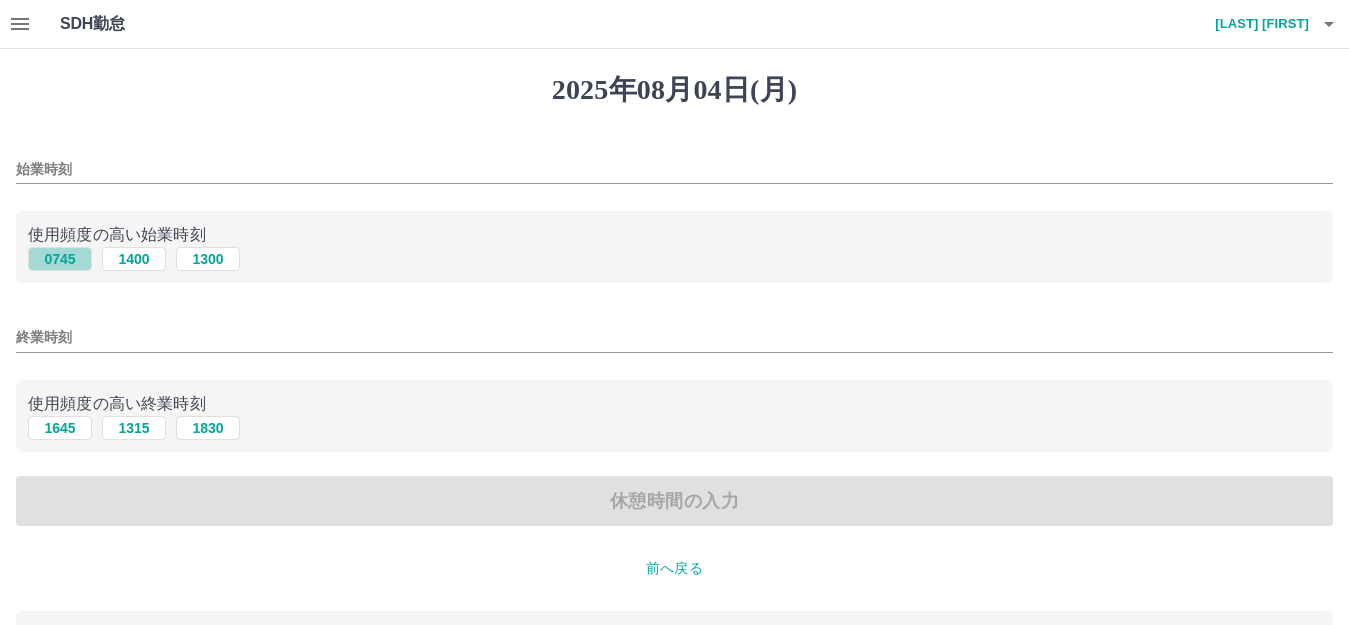 click on "0745" at bounding box center (60, 259) 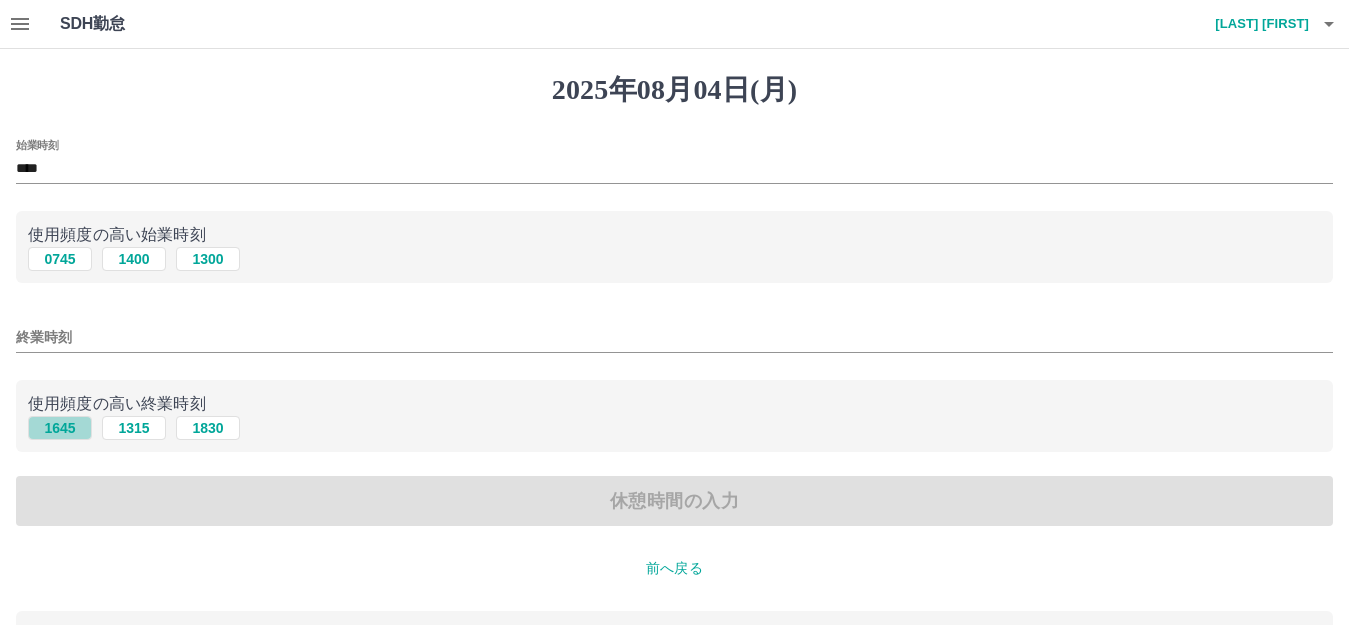click on "1645" at bounding box center [60, 428] 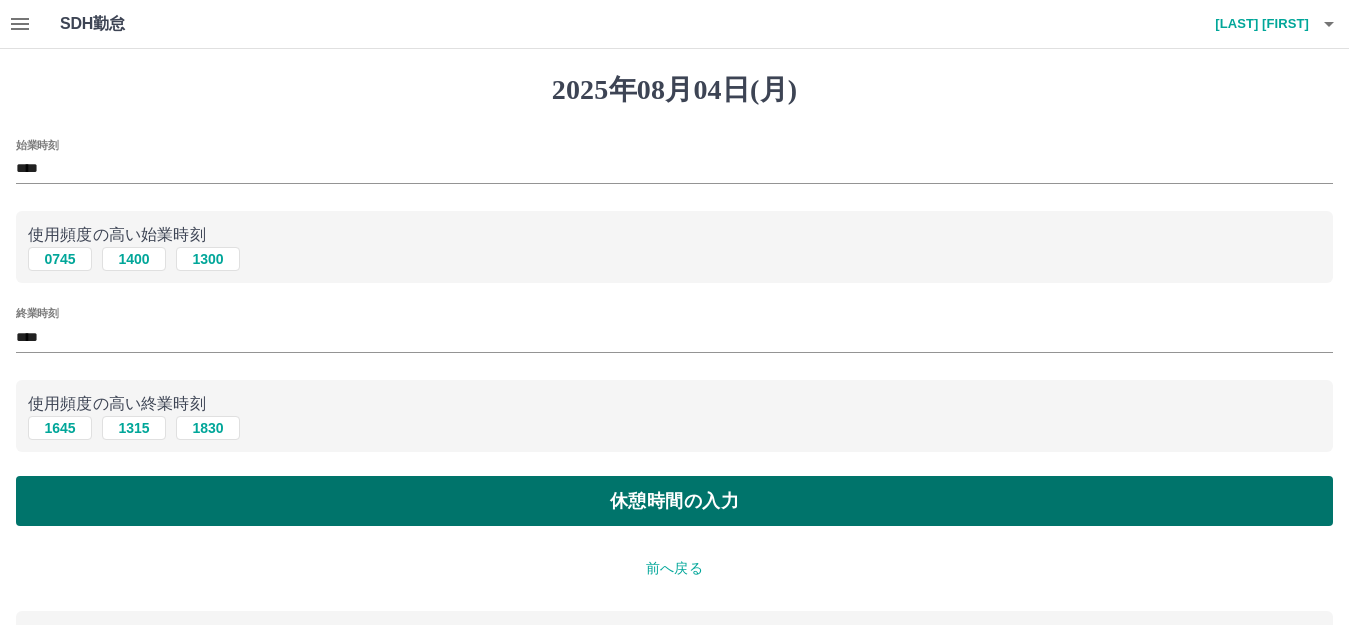 click on "休憩時間の入力" at bounding box center [674, 501] 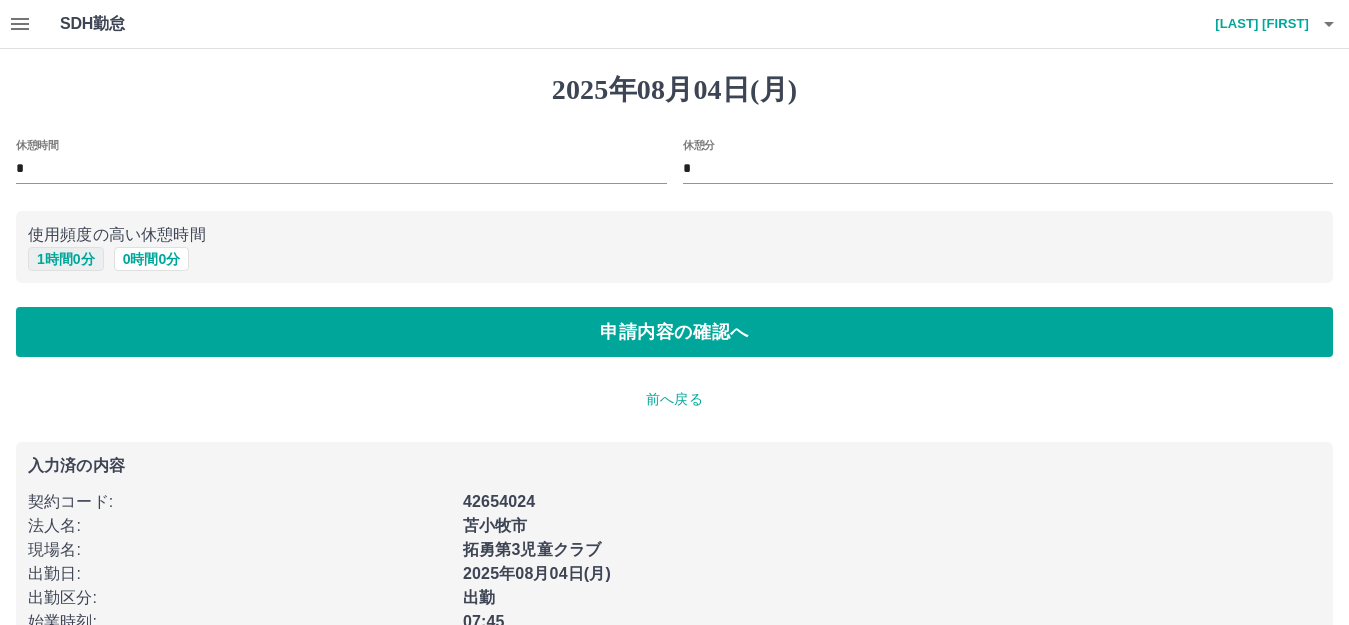 click on "1 時間 0 分" at bounding box center (66, 259) 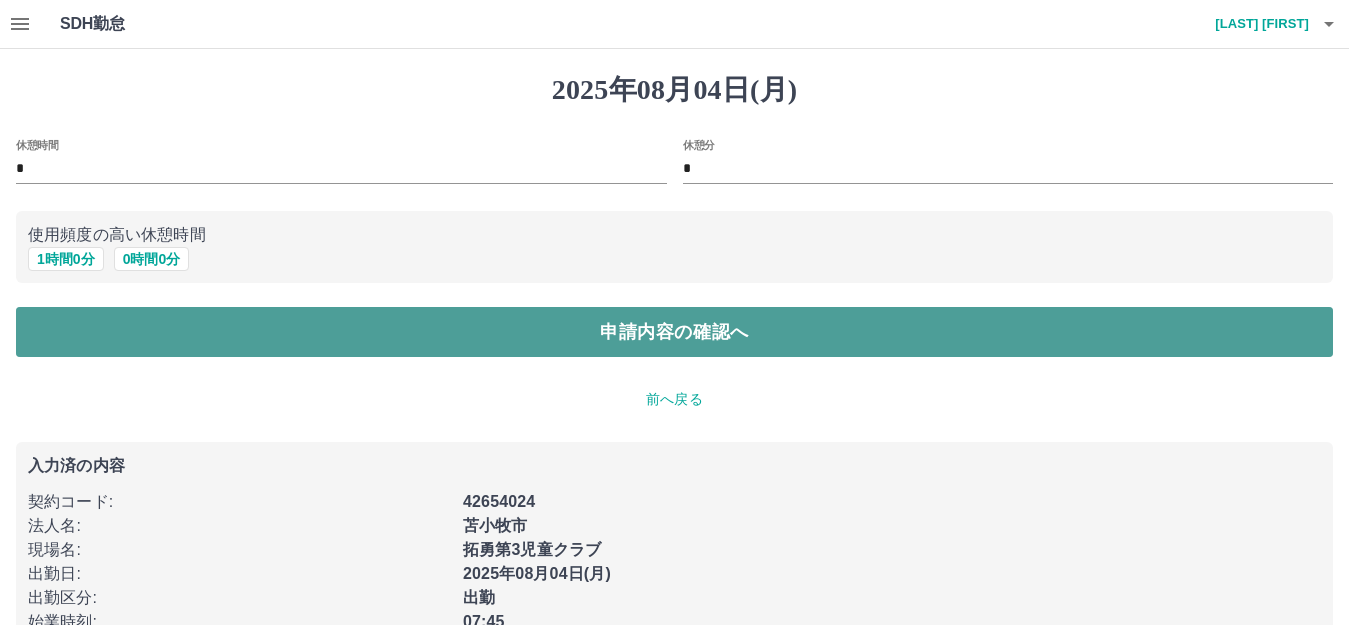 click on "申請内容の確認へ" at bounding box center [674, 332] 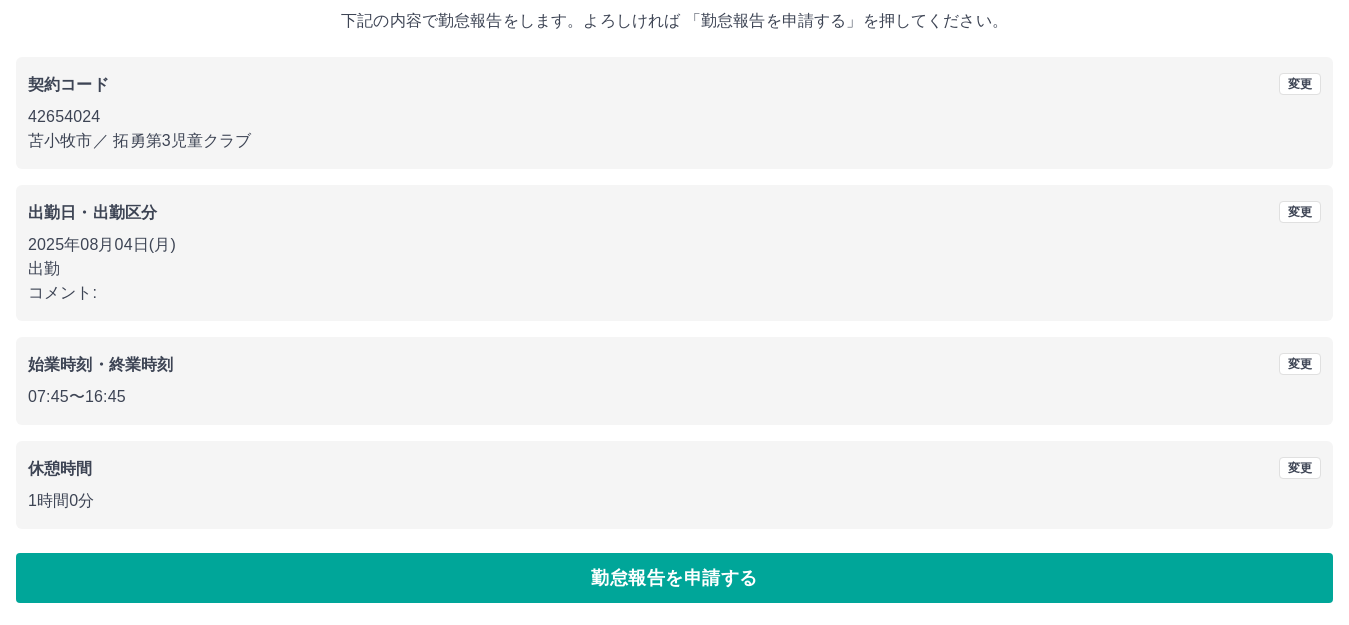 scroll, scrollTop: 124, scrollLeft: 0, axis: vertical 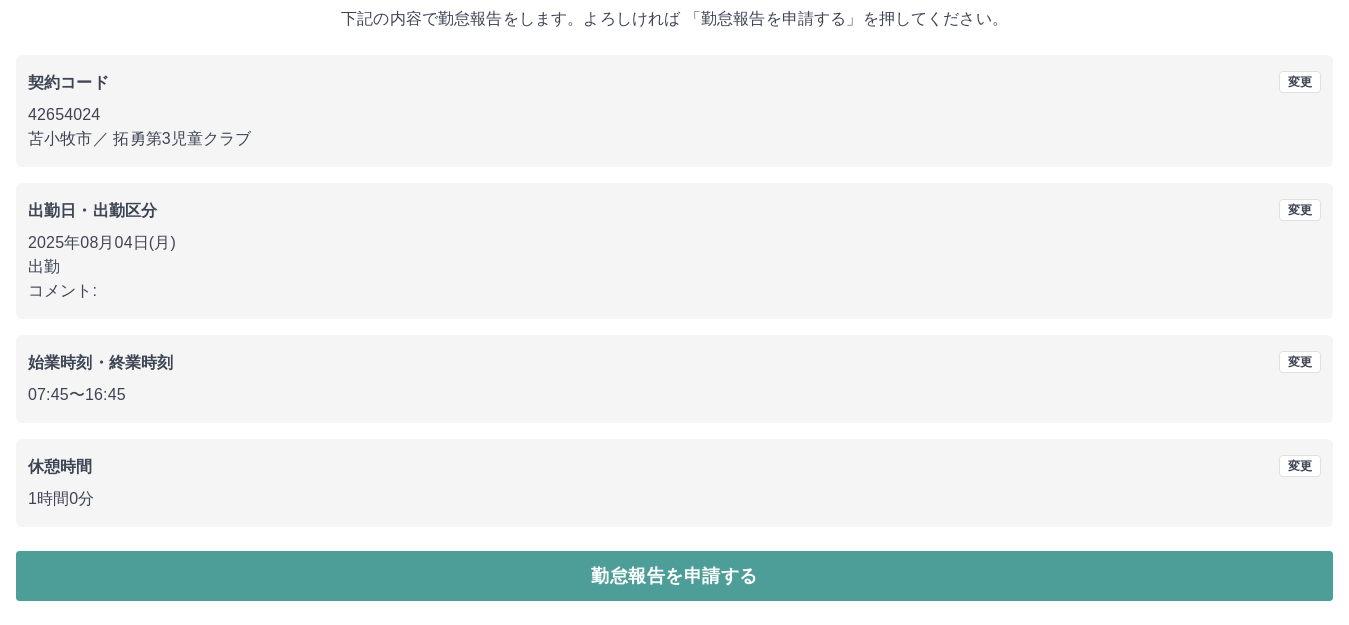click on "勤怠報告を申請する" at bounding box center (674, 576) 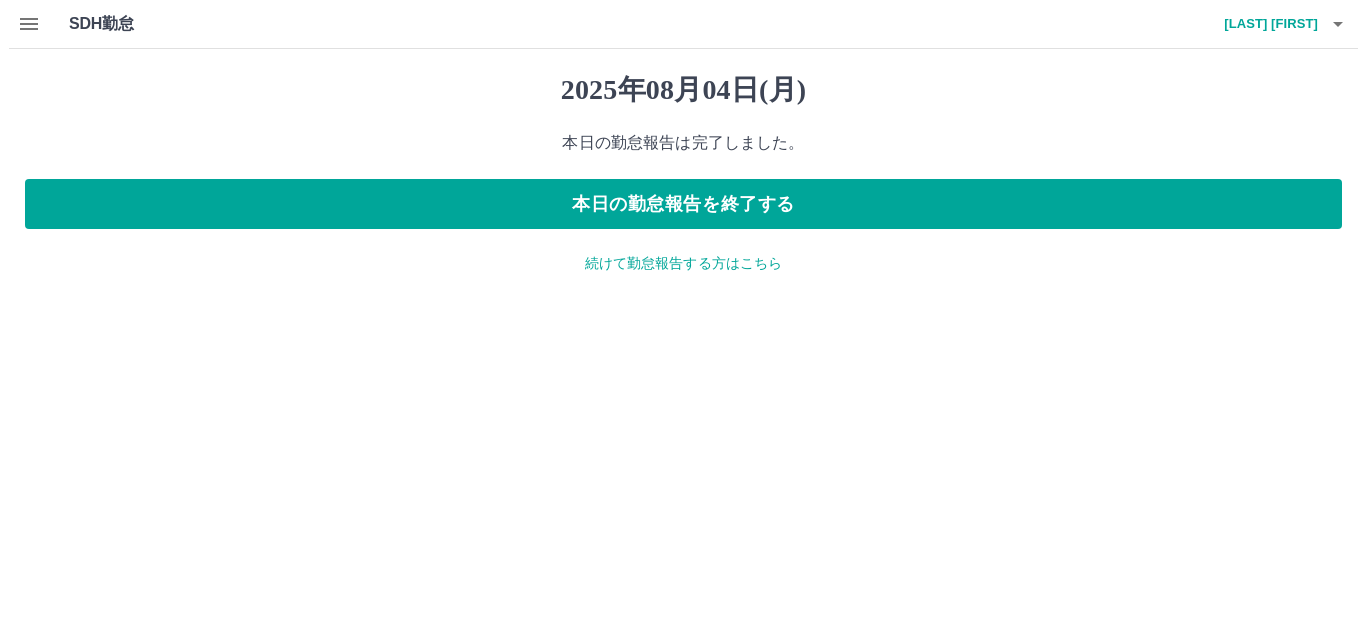 scroll, scrollTop: 0, scrollLeft: 0, axis: both 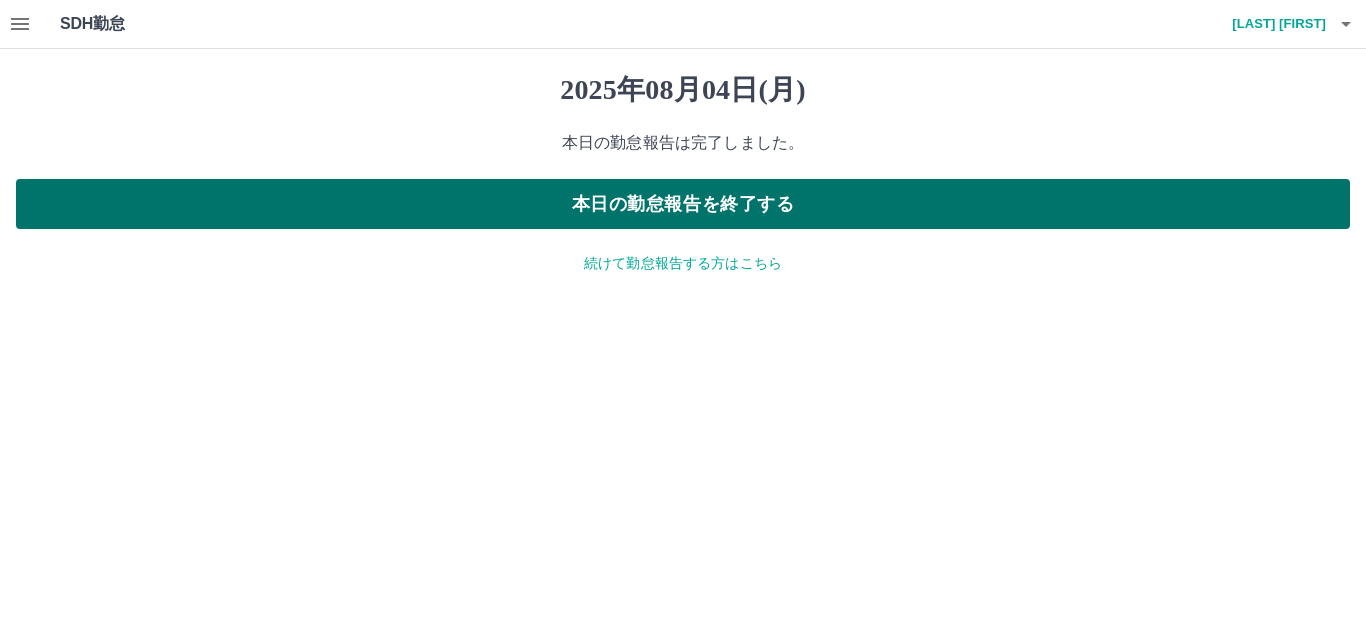 click on "本日の勤怠報告を終了する" at bounding box center [683, 204] 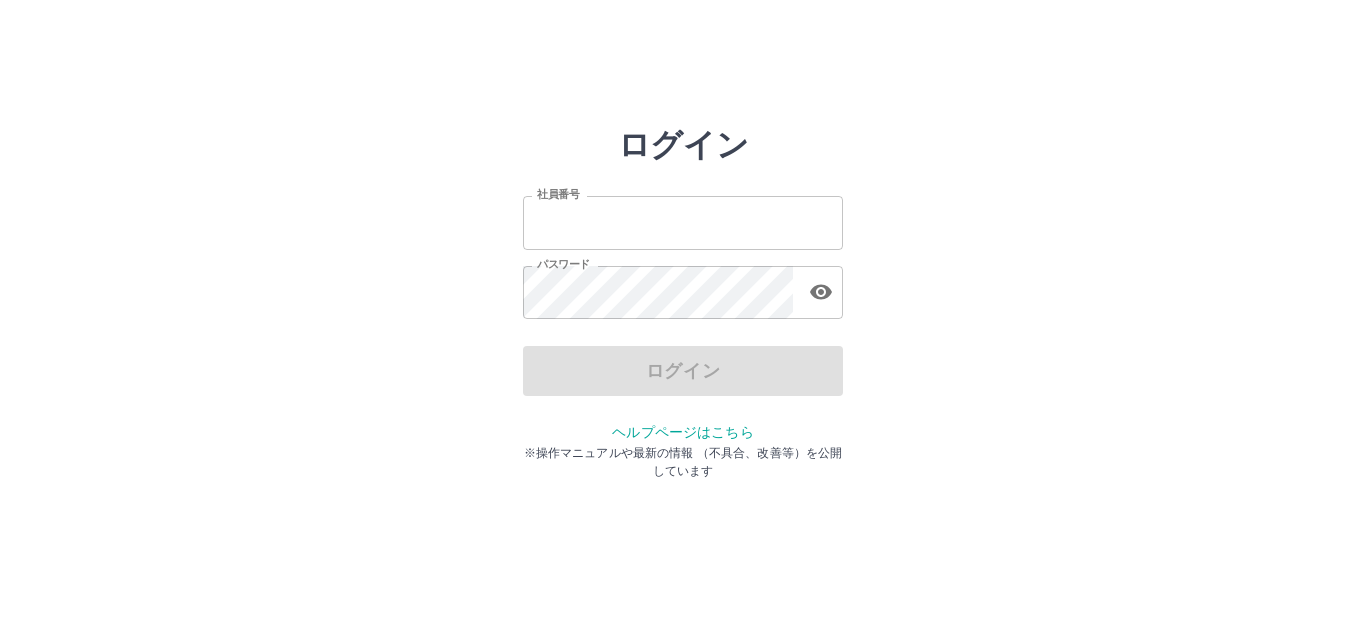 scroll, scrollTop: 0, scrollLeft: 0, axis: both 